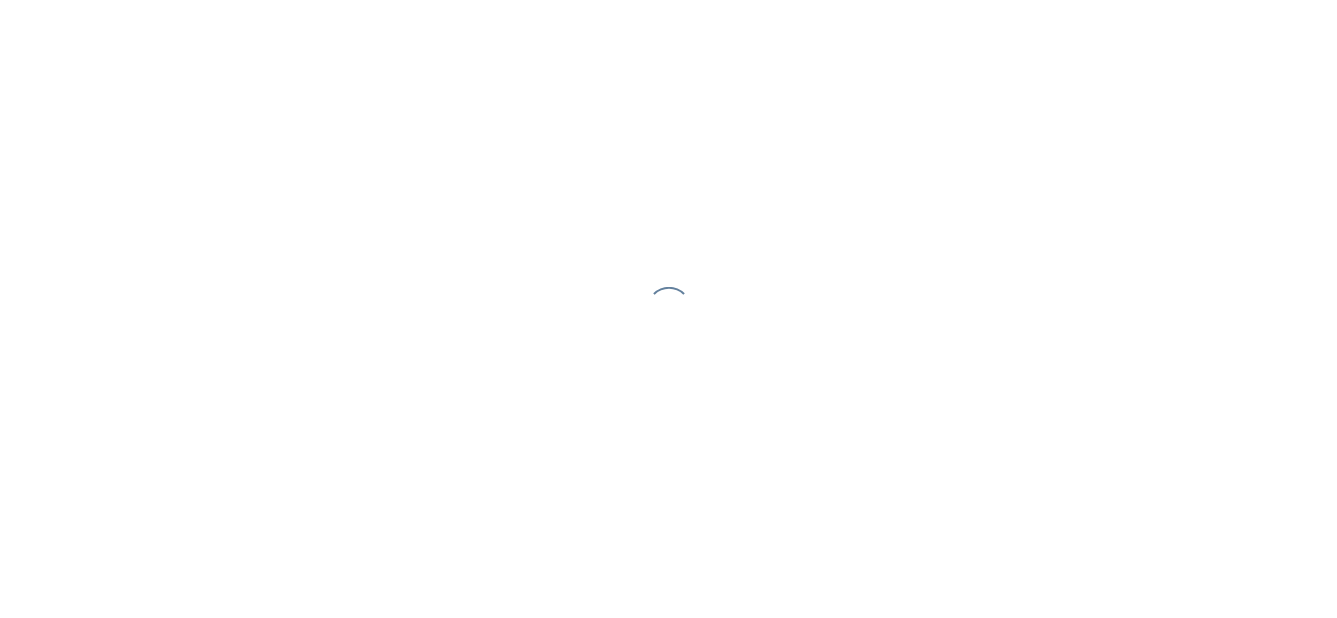 scroll, scrollTop: 0, scrollLeft: 0, axis: both 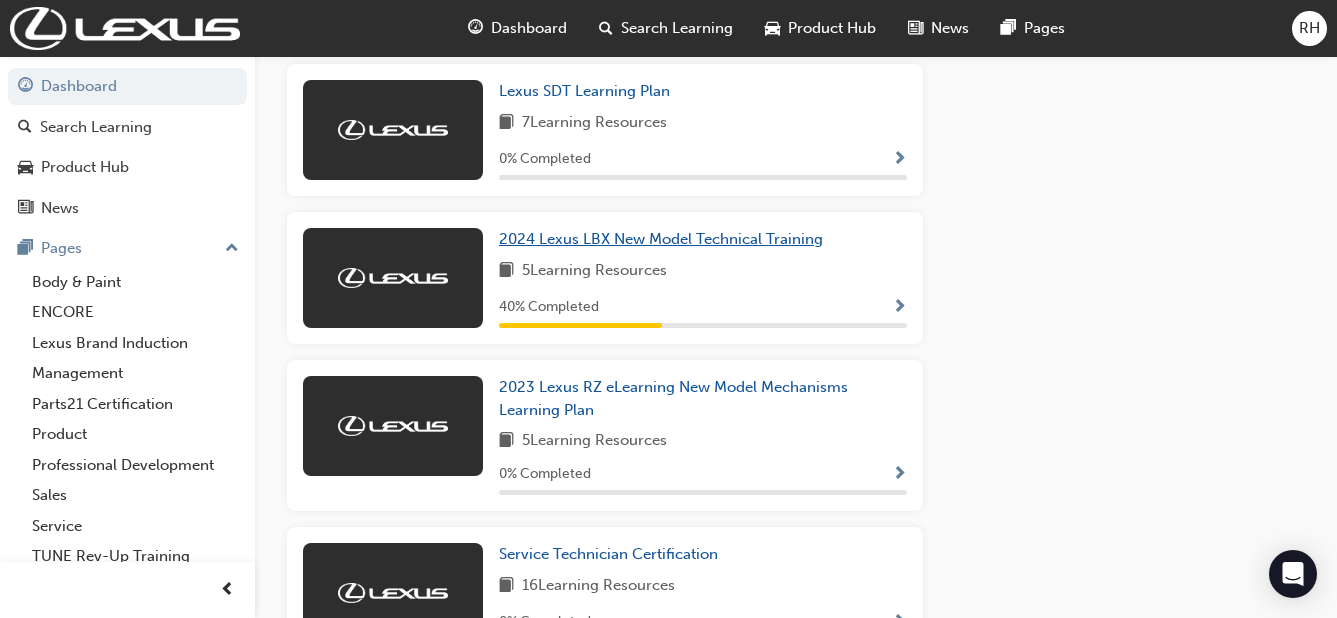 click on "2024 Lexus LBX New Model Technical Training" at bounding box center [661, 239] 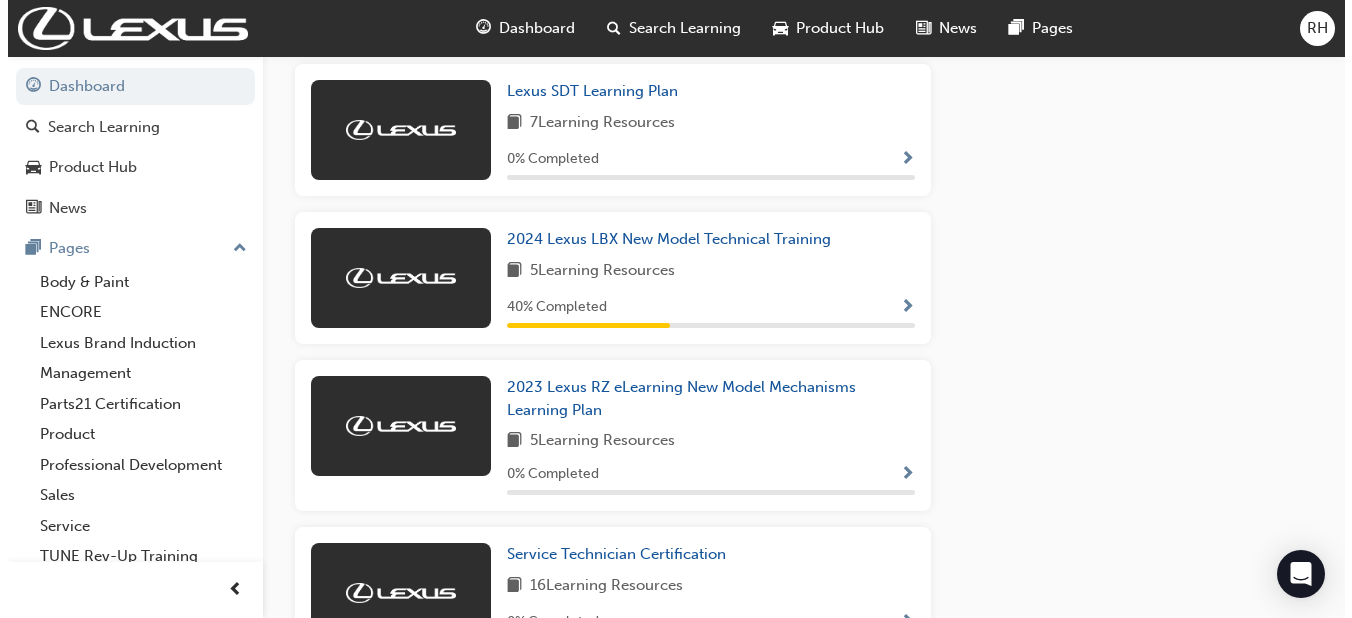 scroll, scrollTop: 0, scrollLeft: 0, axis: both 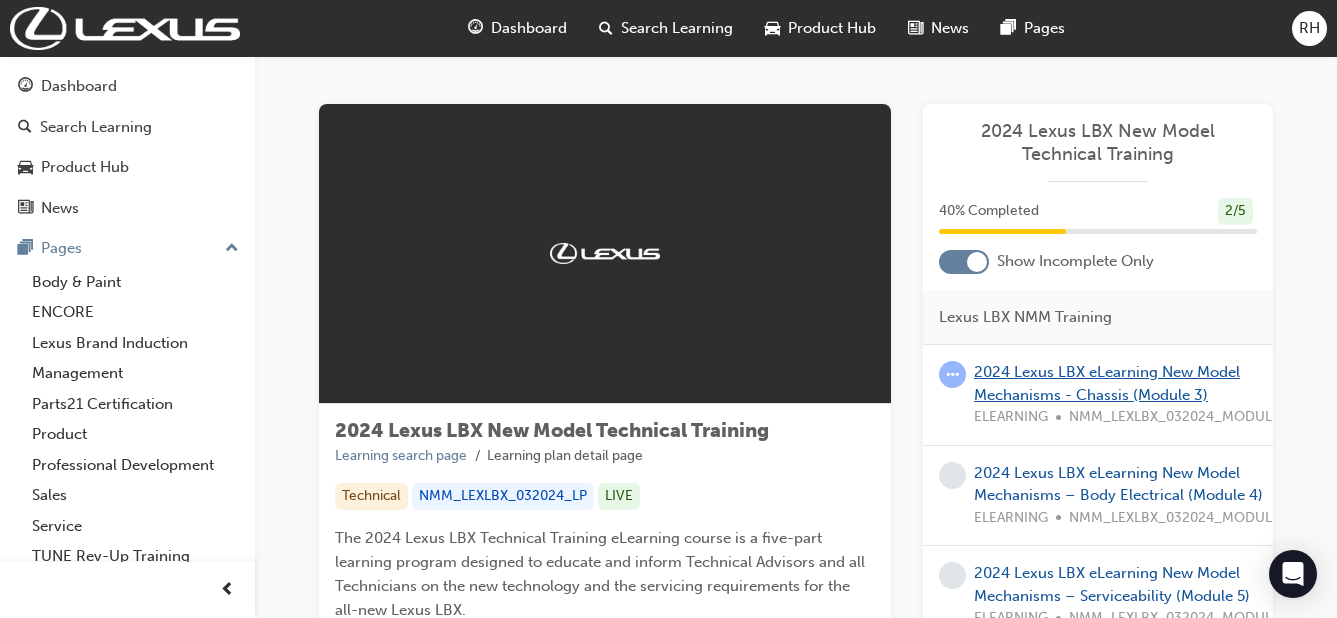 click on "2024 Lexus LBX eLearning New Model Mechanisms - Chassis (Module 3)" at bounding box center (1107, 383) 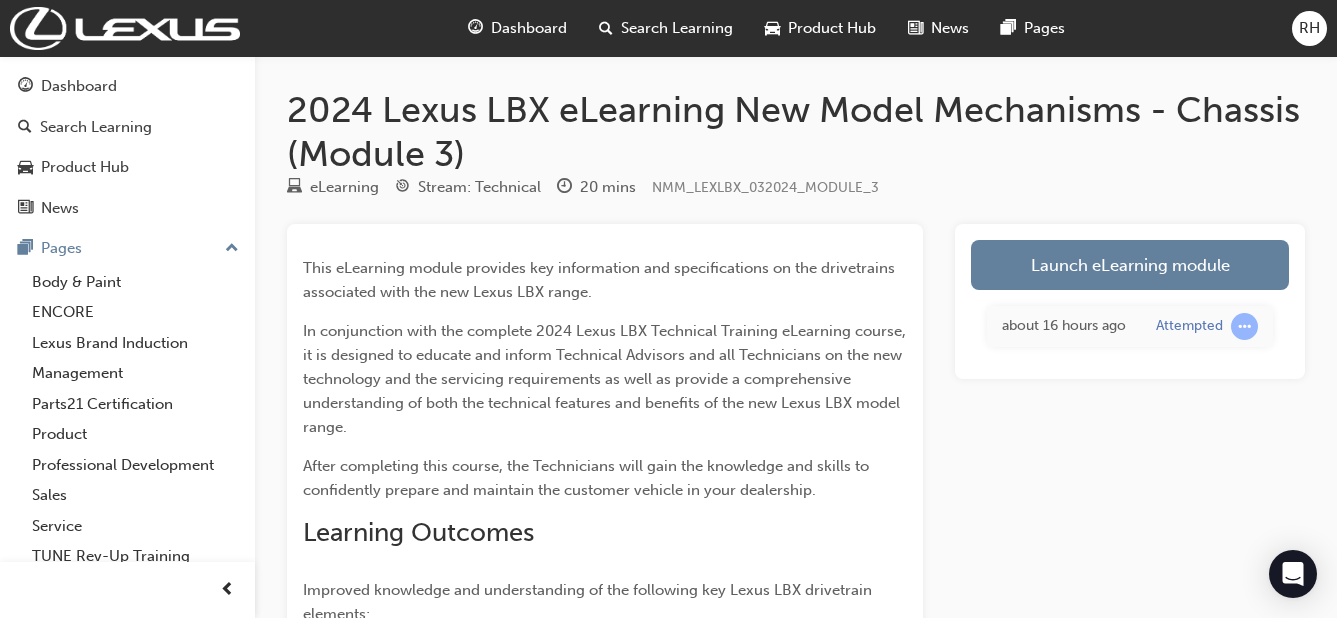 click on "Launch eLearning module" at bounding box center [1130, 265] 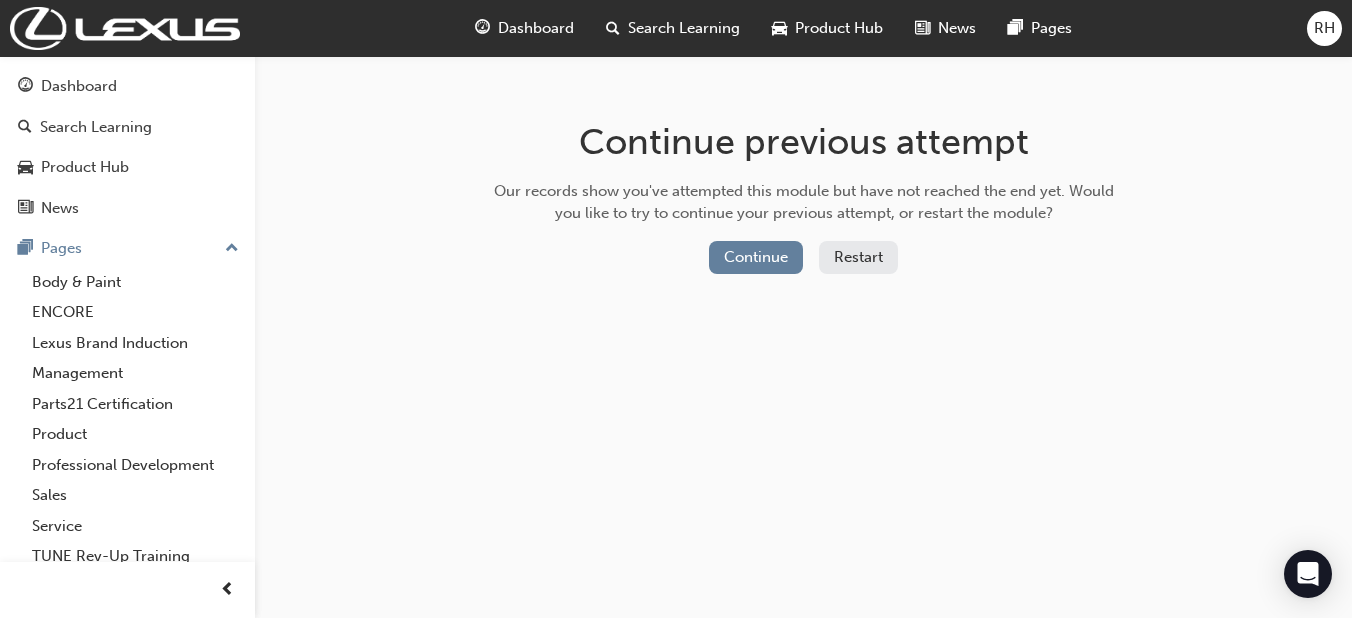 click on "Continue" at bounding box center (756, 257) 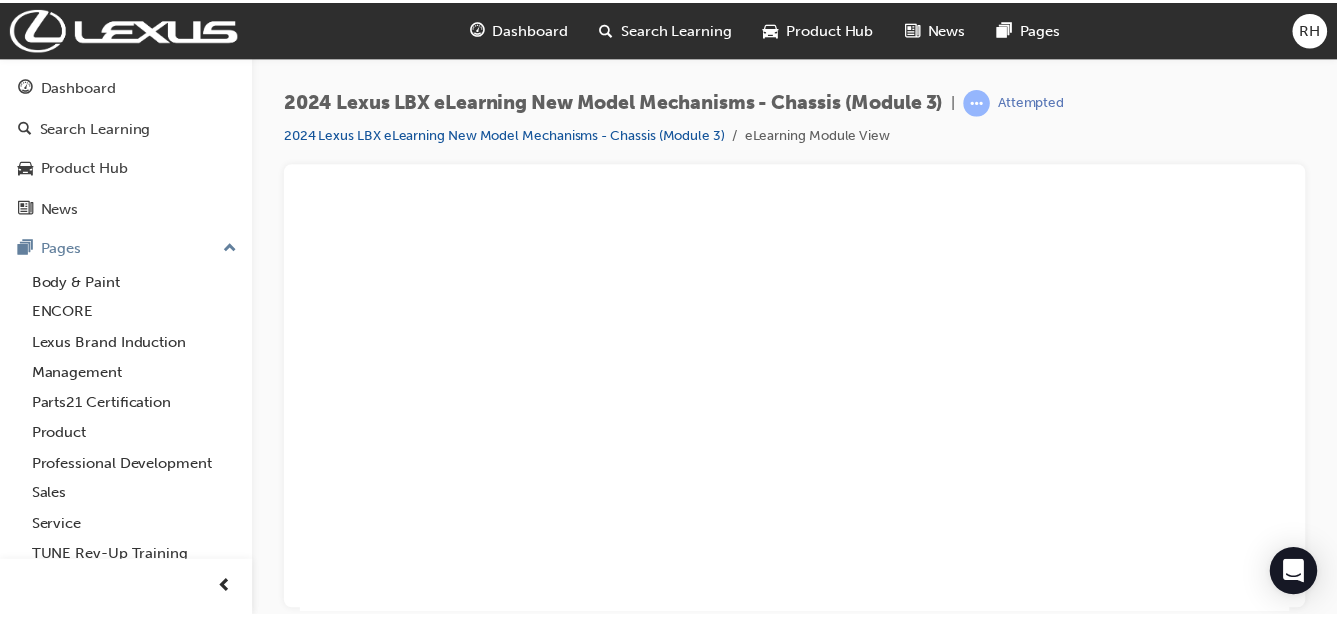scroll, scrollTop: 0, scrollLeft: 0, axis: both 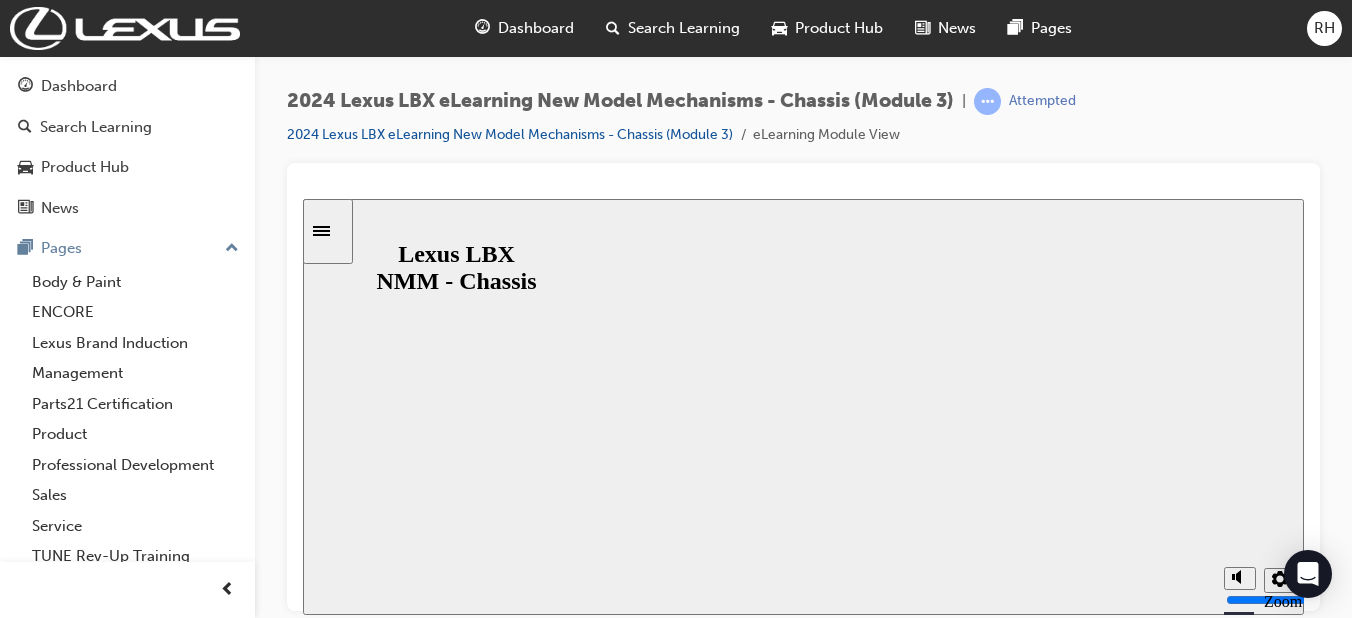 click on "Resume" at bounding box center [341, 840] 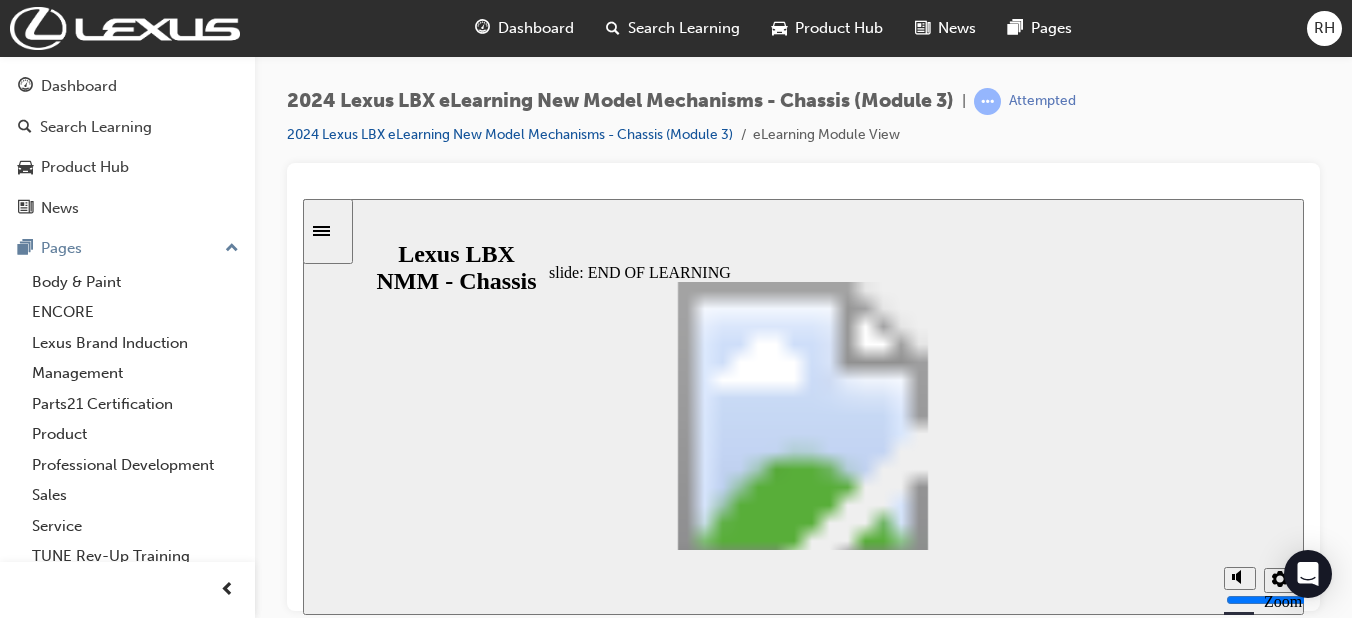 click 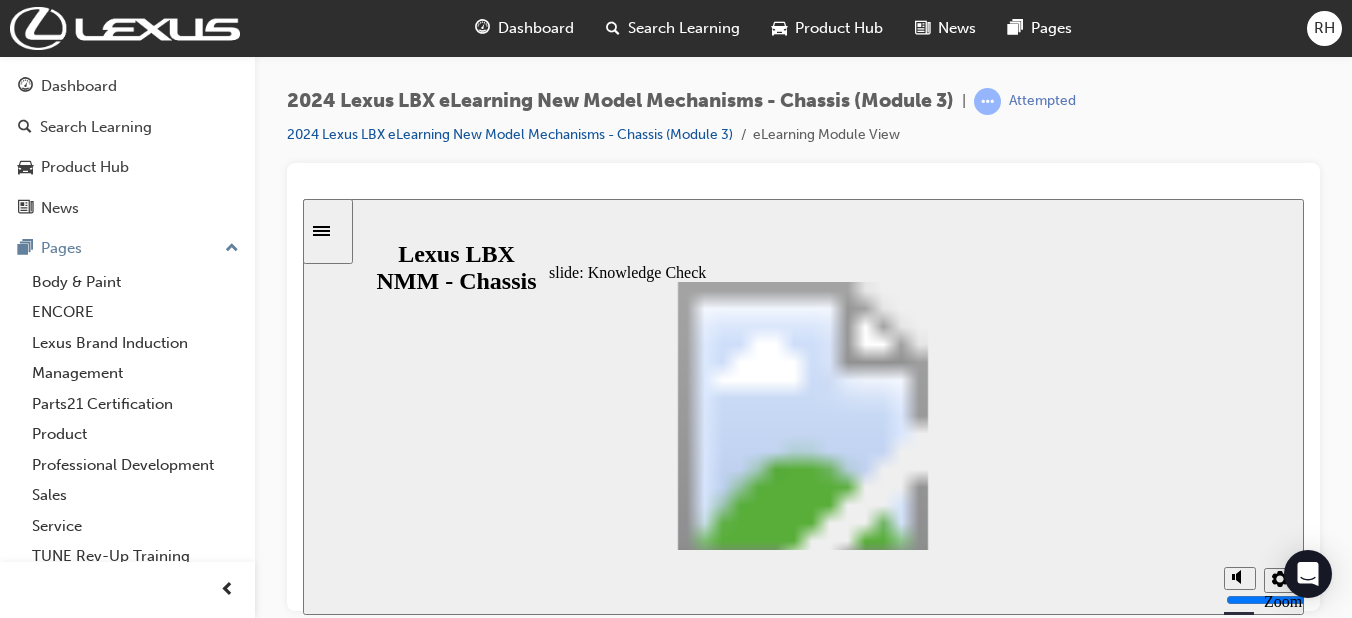 click 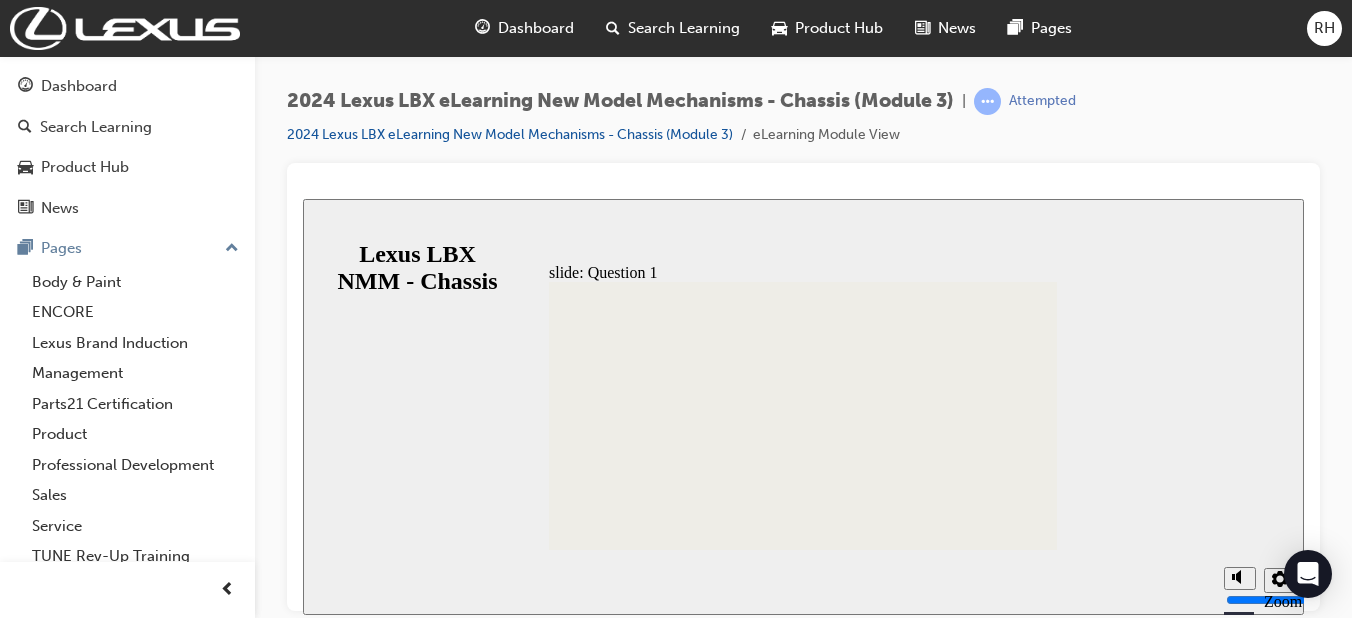 click 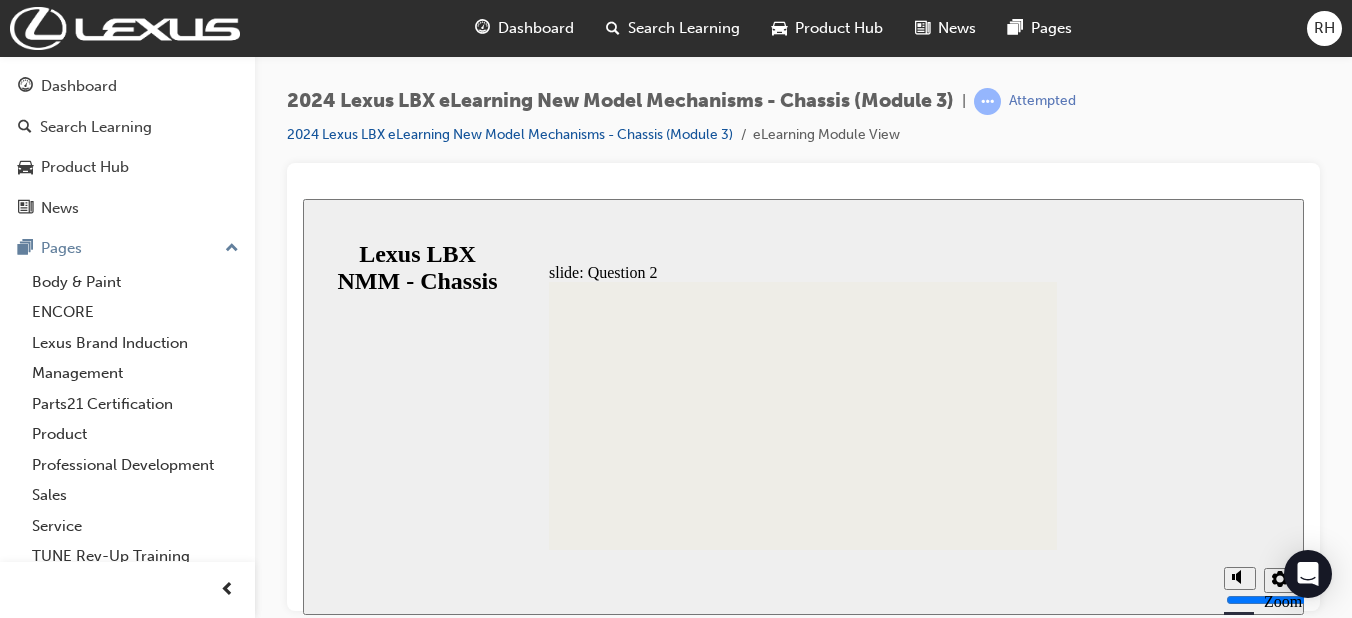 click 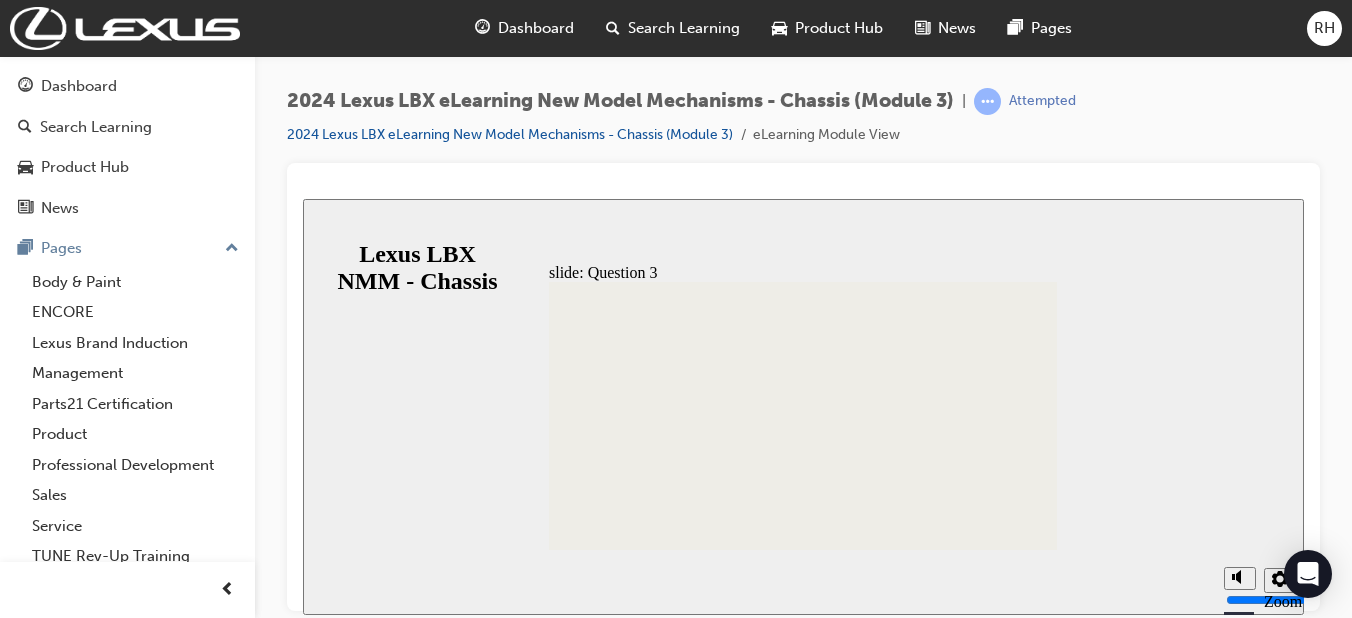click 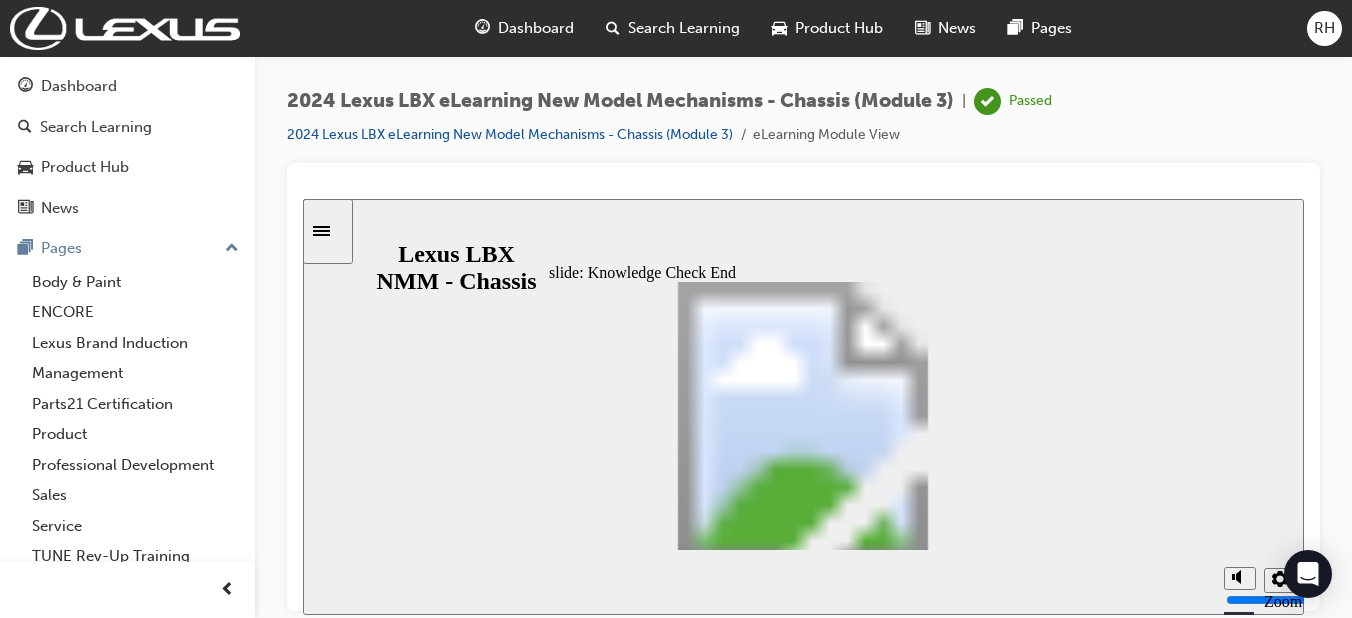 click 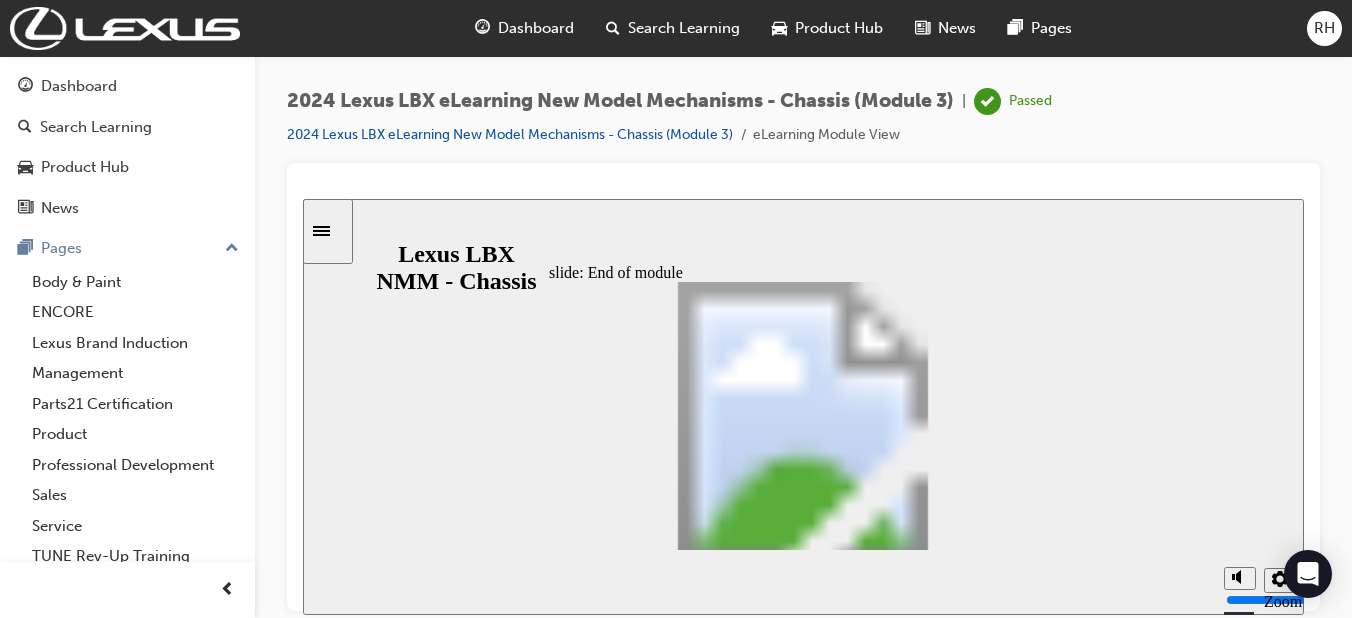 click on "Dashboard" at bounding box center (127, 86) 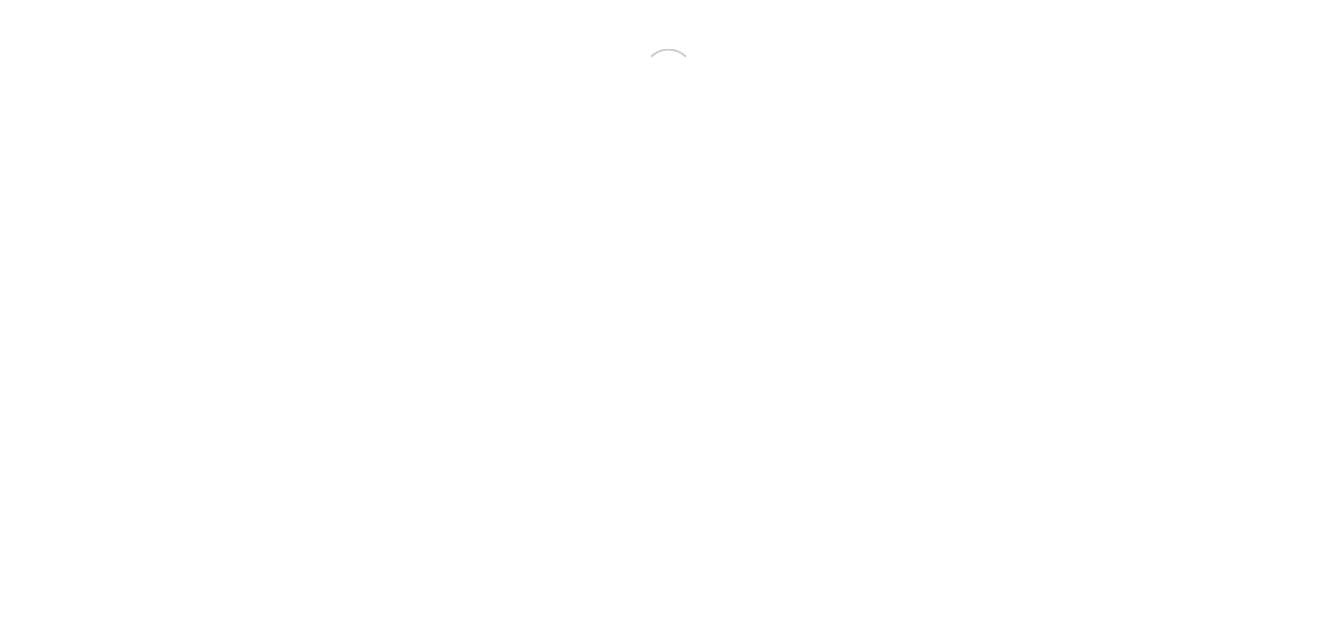 scroll, scrollTop: 0, scrollLeft: 0, axis: both 